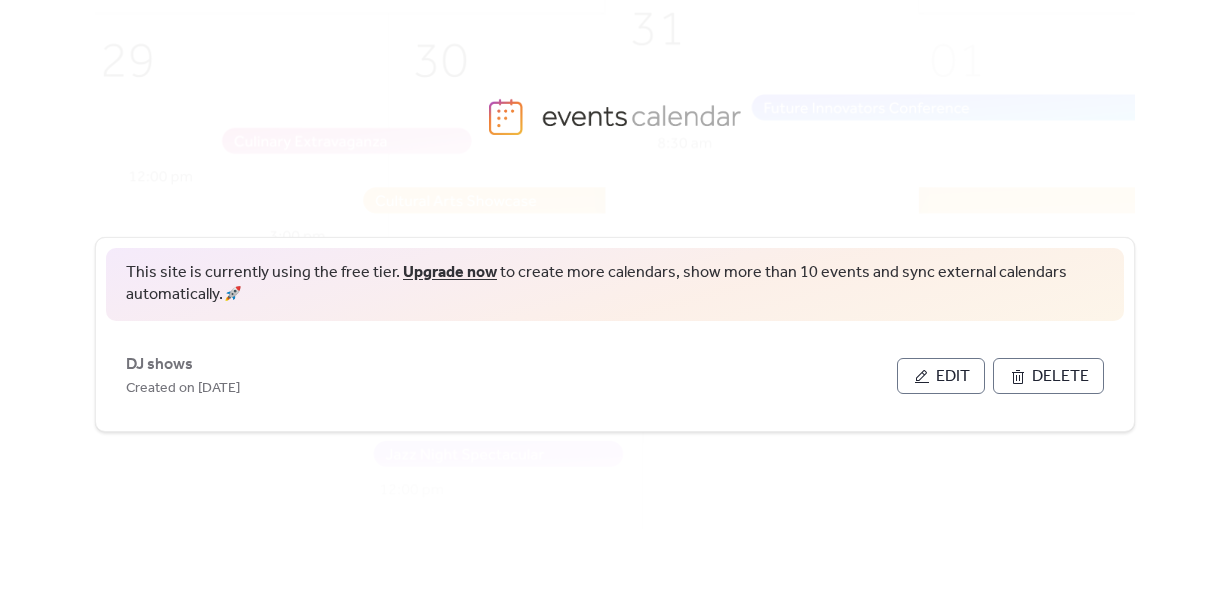 scroll, scrollTop: 0, scrollLeft: 0, axis: both 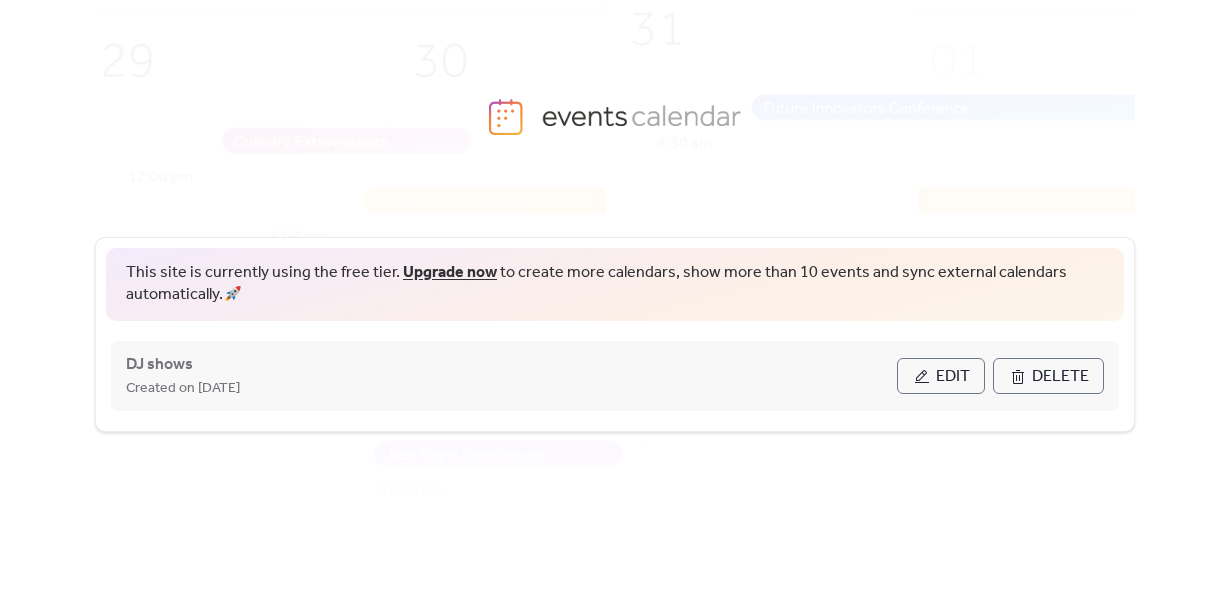 click on "Edit" at bounding box center [953, 377] 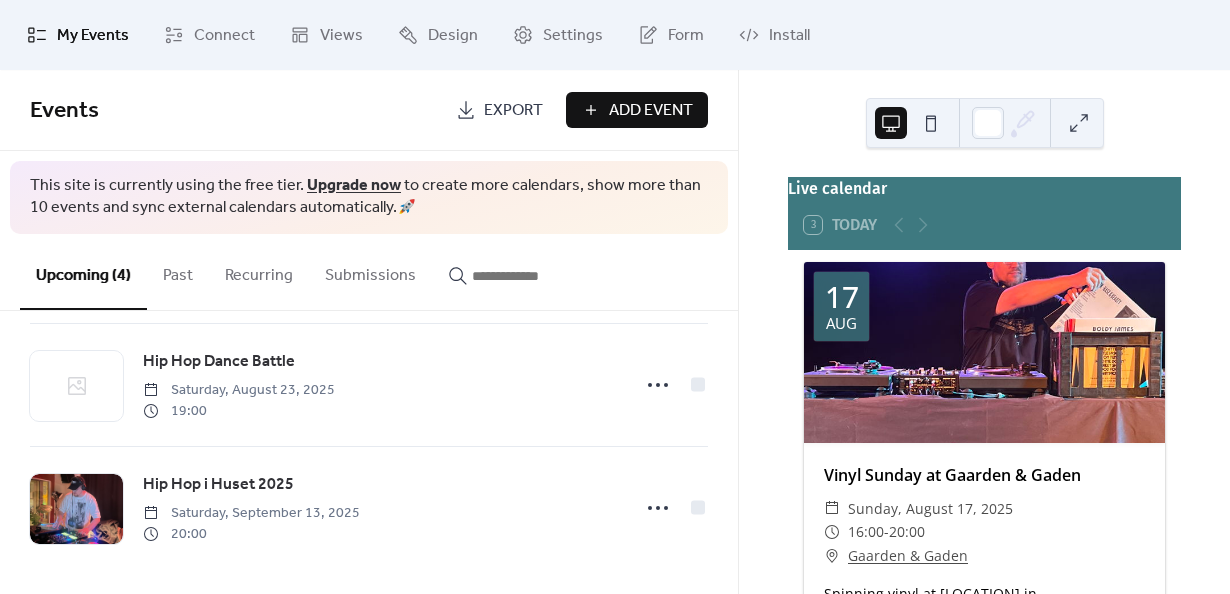 scroll, scrollTop: 270, scrollLeft: 0, axis: vertical 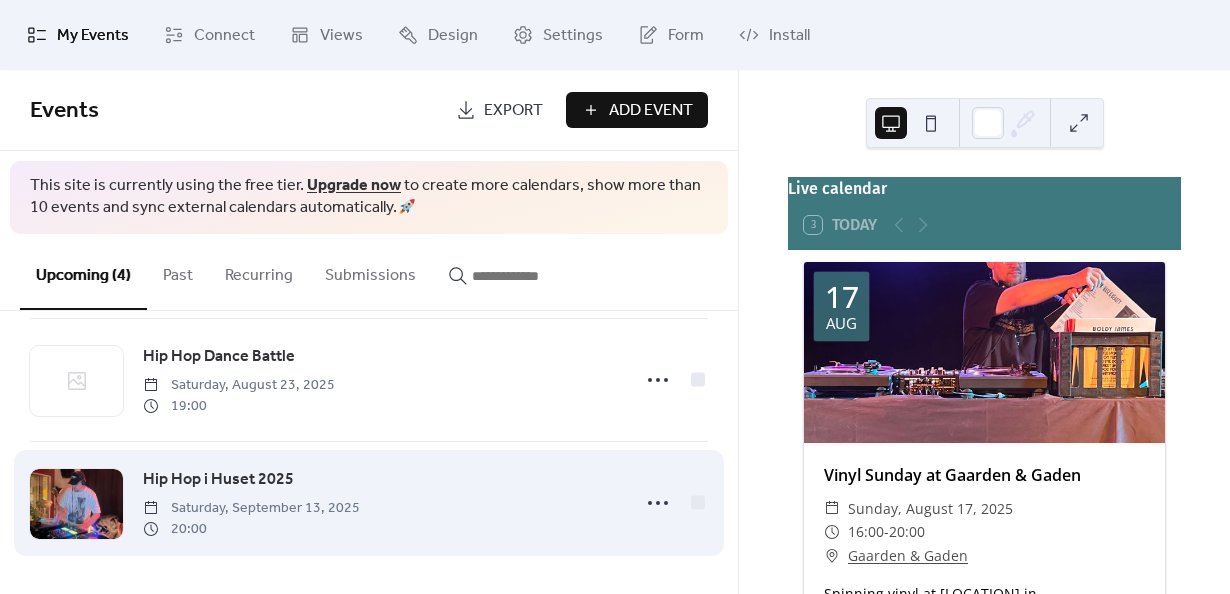 click on "Hip Hop i Huset 2025" at bounding box center [218, 480] 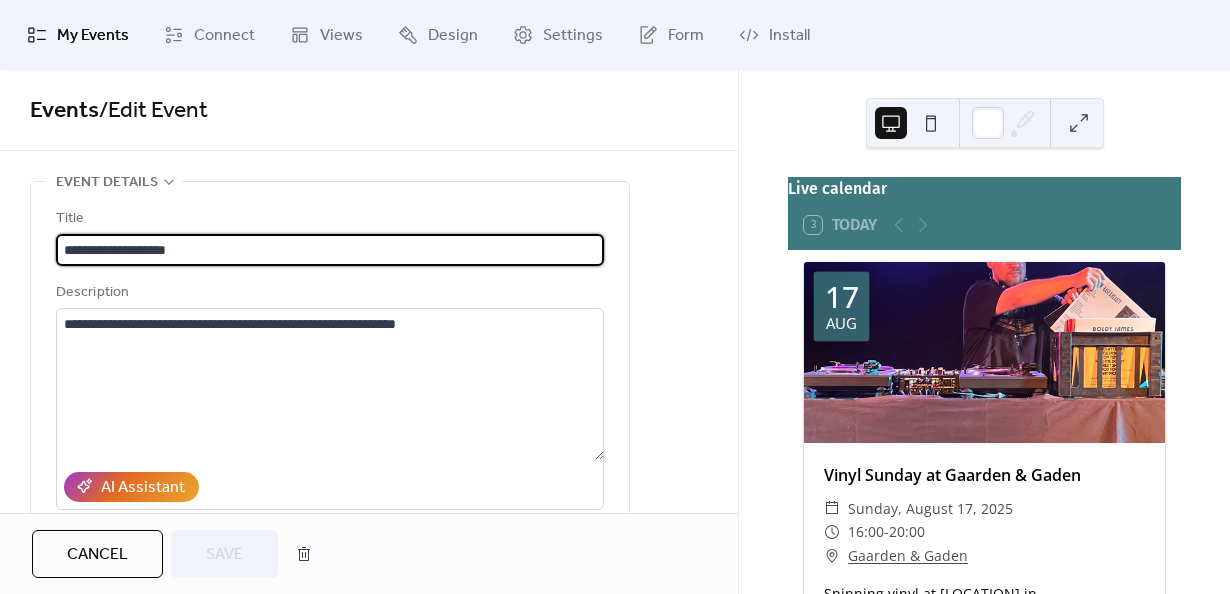 click on "**********" at bounding box center (330, 250) 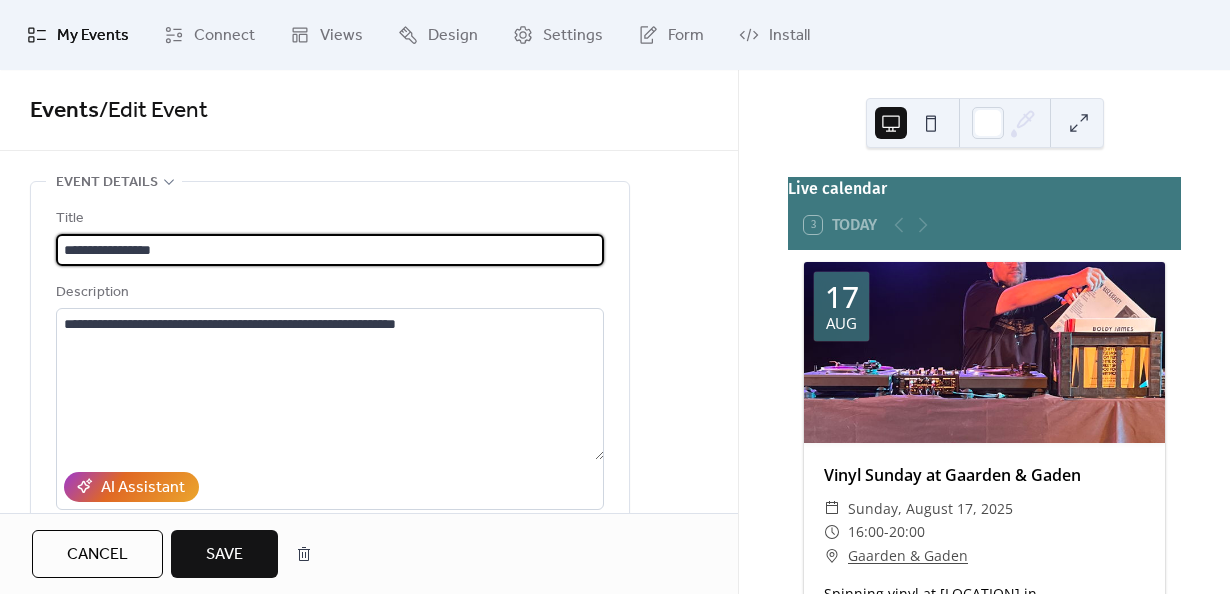 type on "**********" 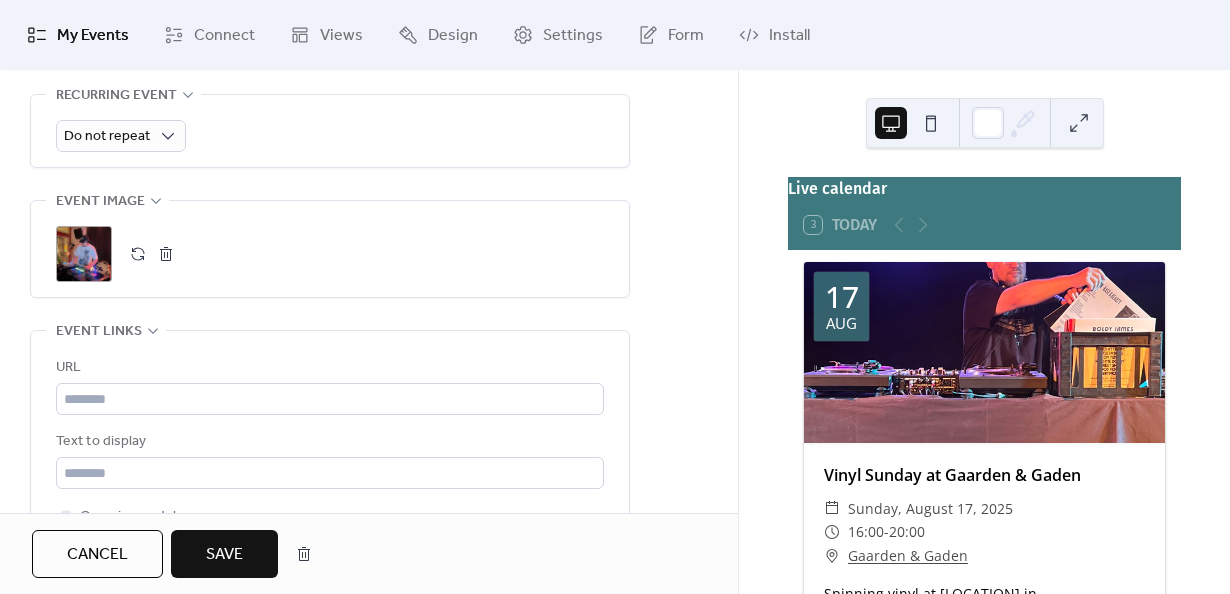 scroll, scrollTop: 923, scrollLeft: 0, axis: vertical 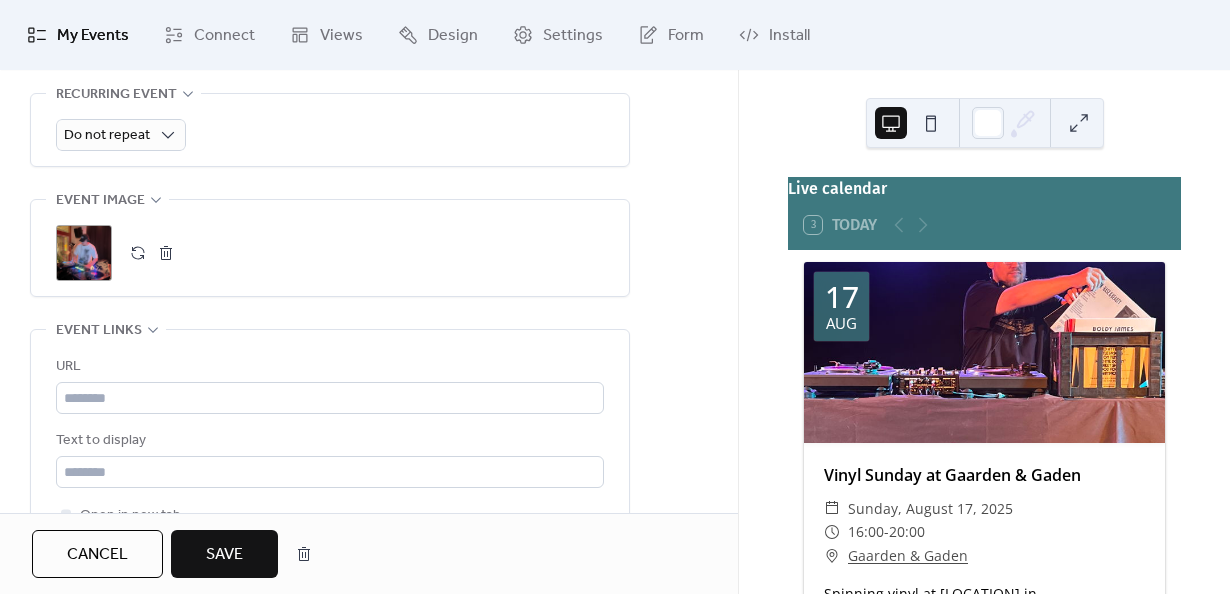 click at bounding box center (166, 253) 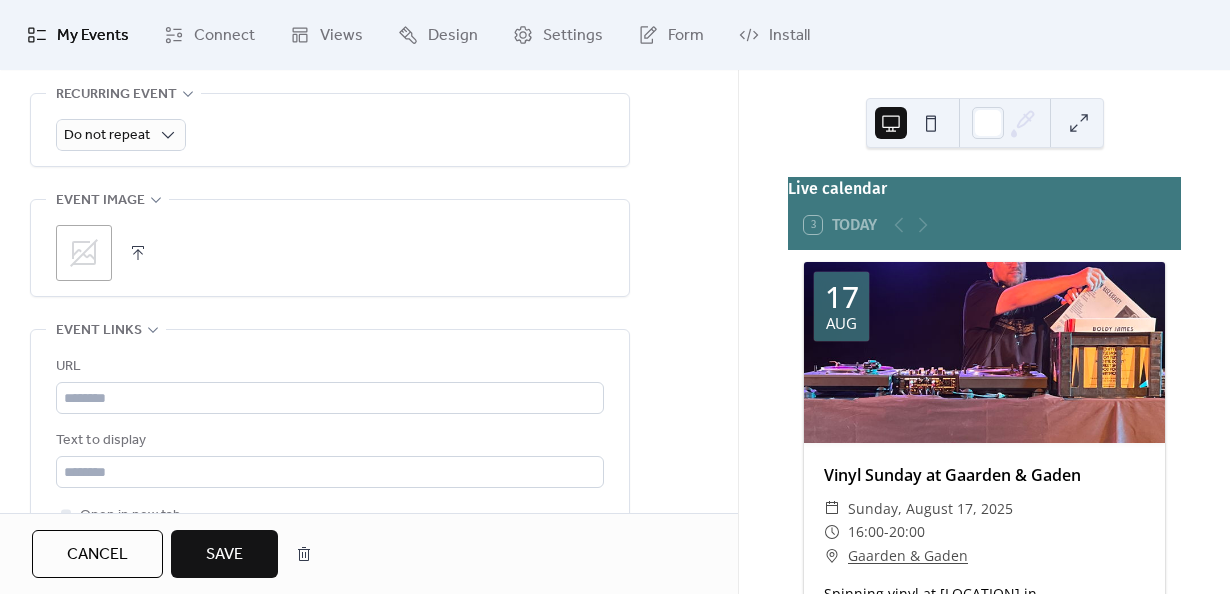 click at bounding box center (138, 253) 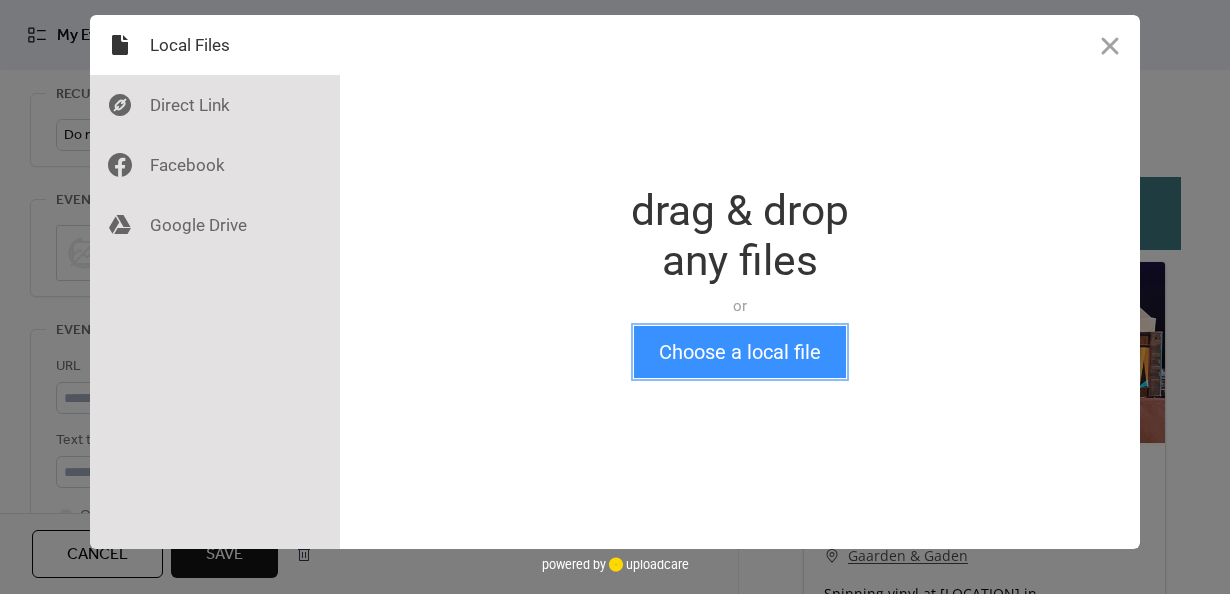 click on "Choose a local file" at bounding box center (740, 352) 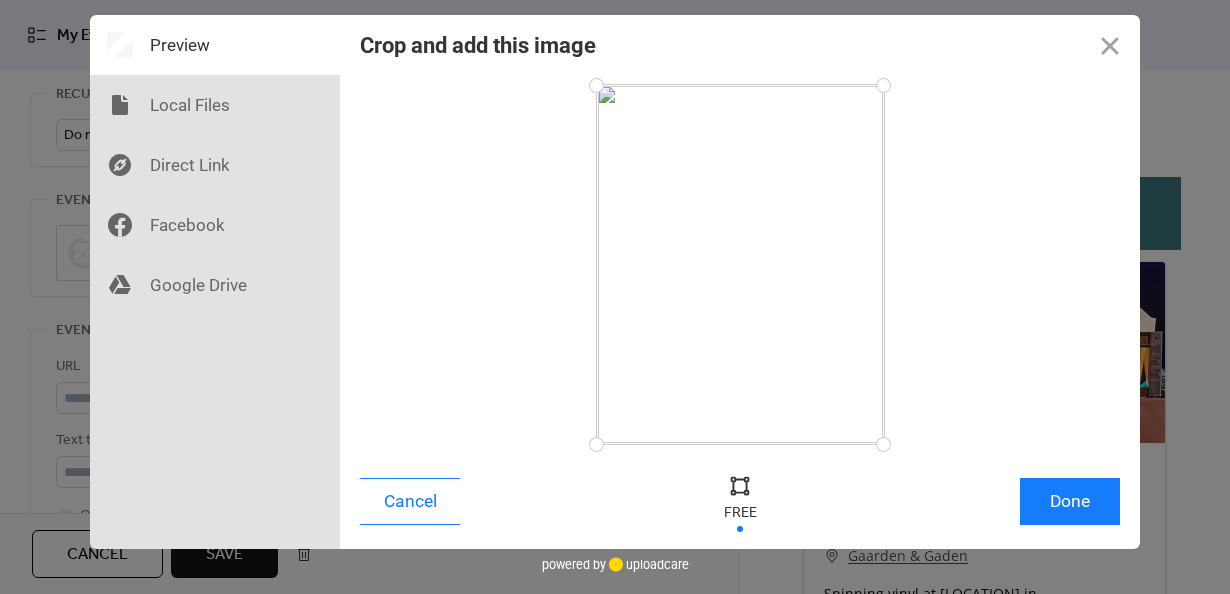 click at bounding box center [740, 501] 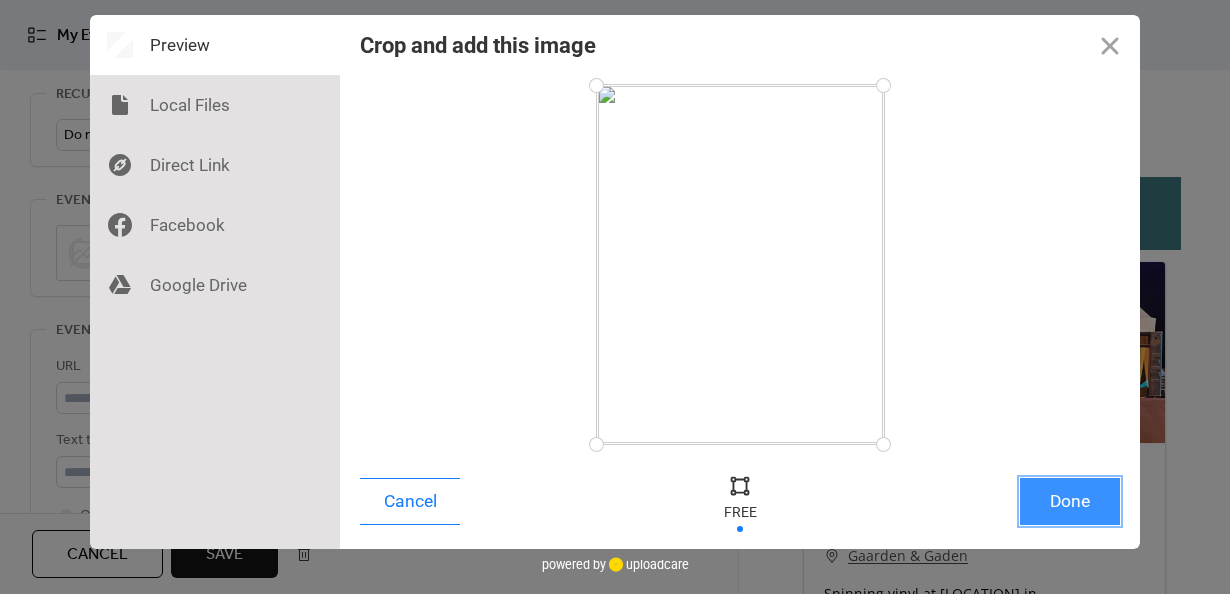 click on "Done" at bounding box center (1070, 501) 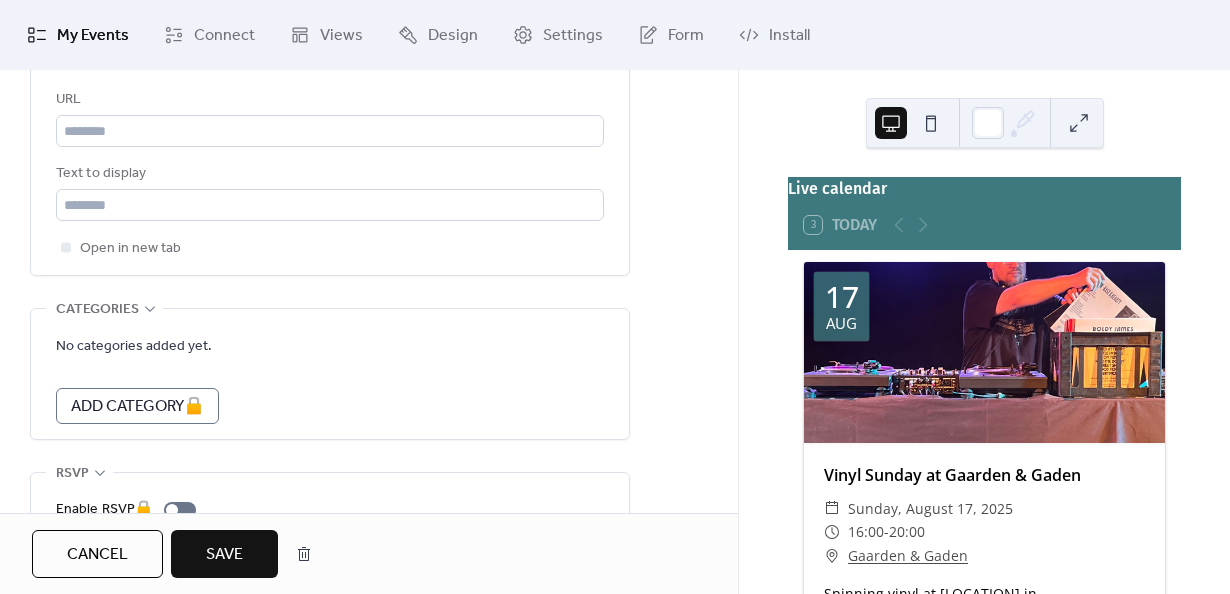 scroll, scrollTop: 1189, scrollLeft: 0, axis: vertical 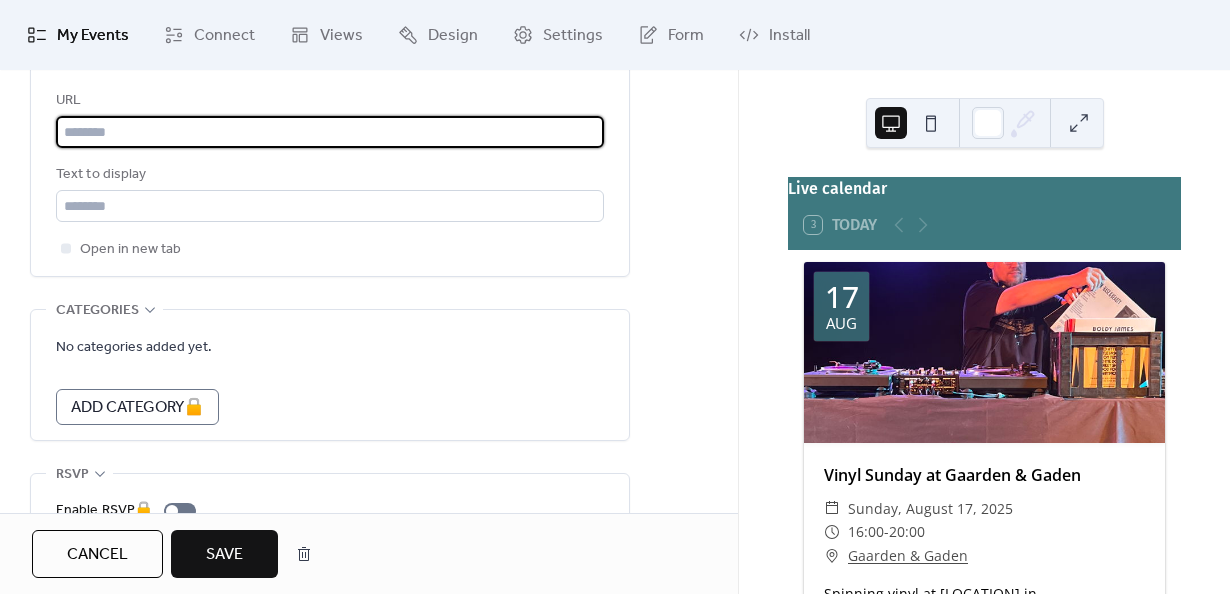click at bounding box center [330, 132] 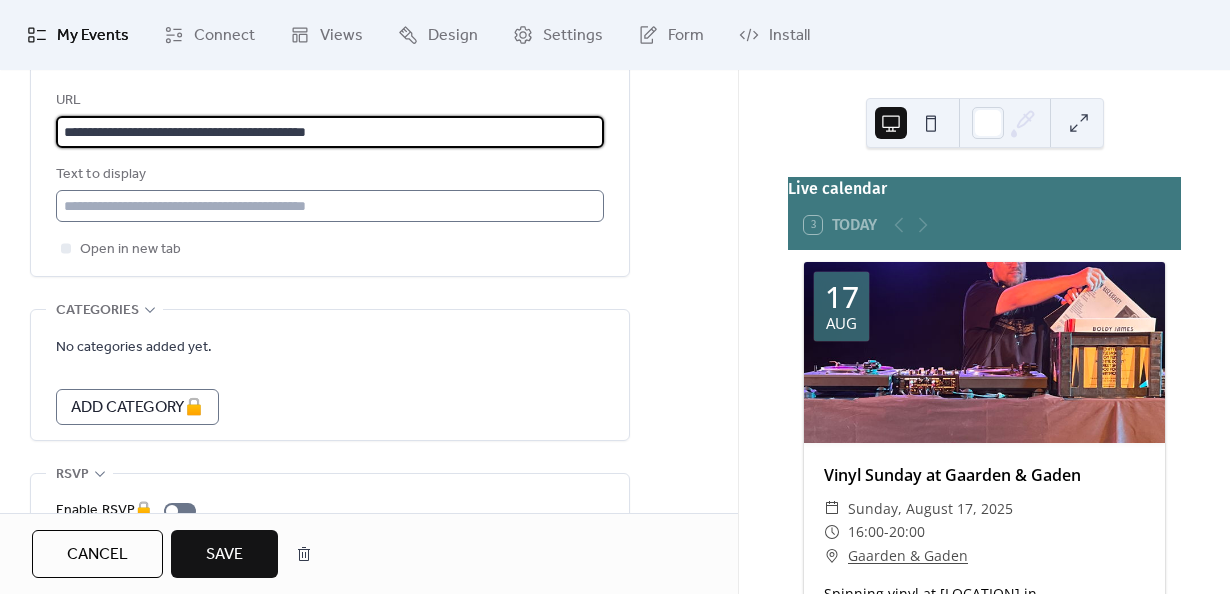 type on "**********" 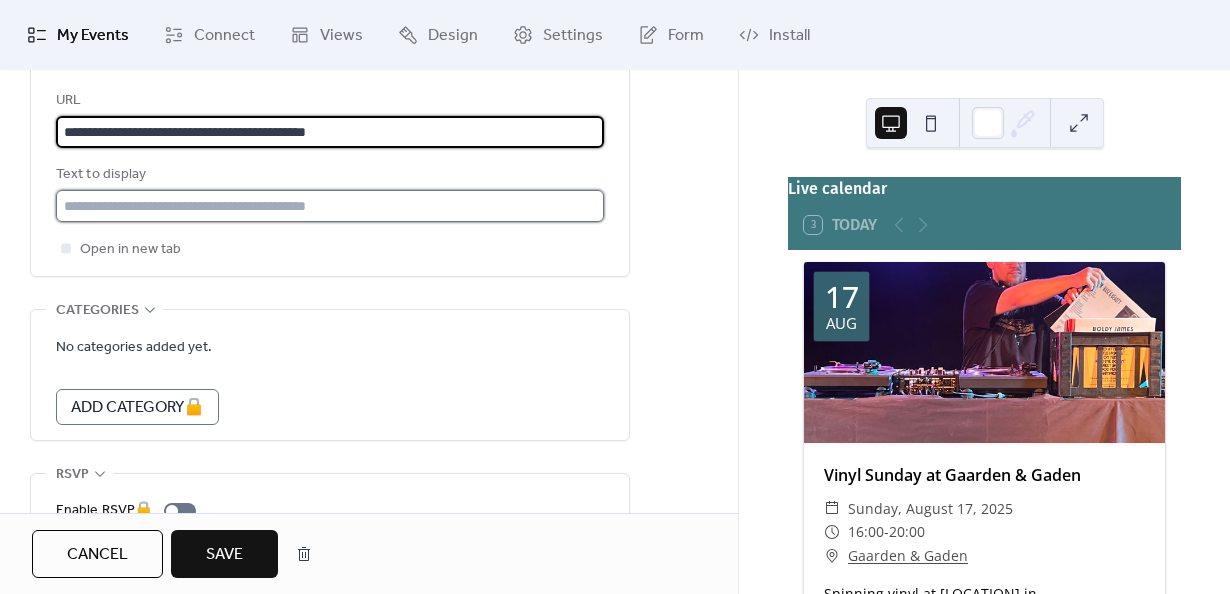 click at bounding box center [330, 206] 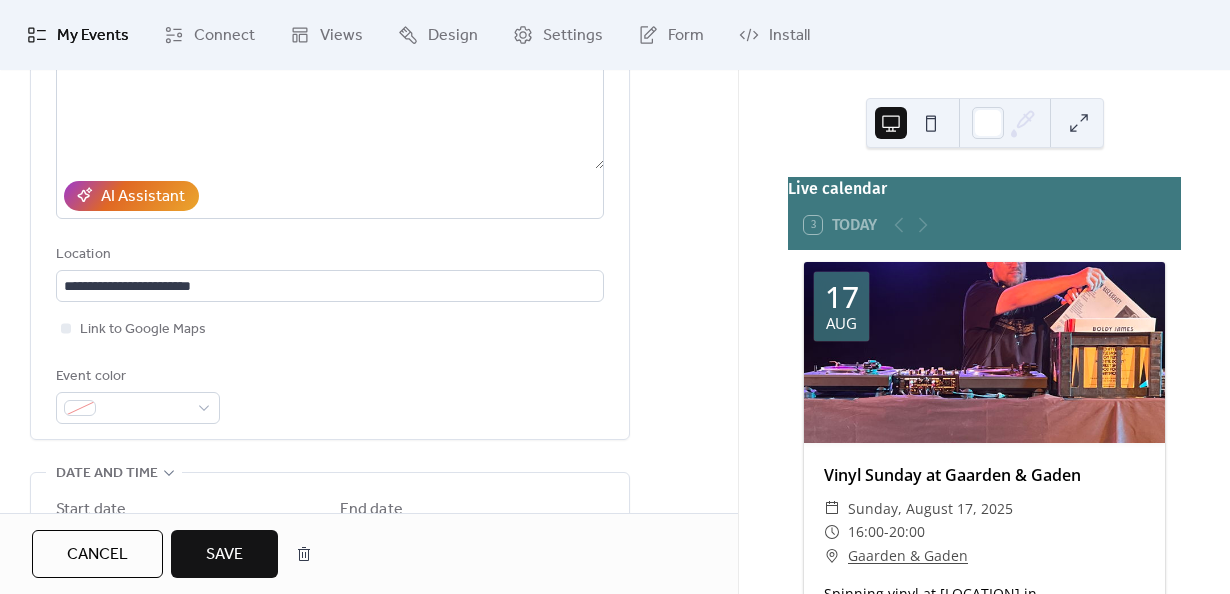 scroll, scrollTop: 0, scrollLeft: 0, axis: both 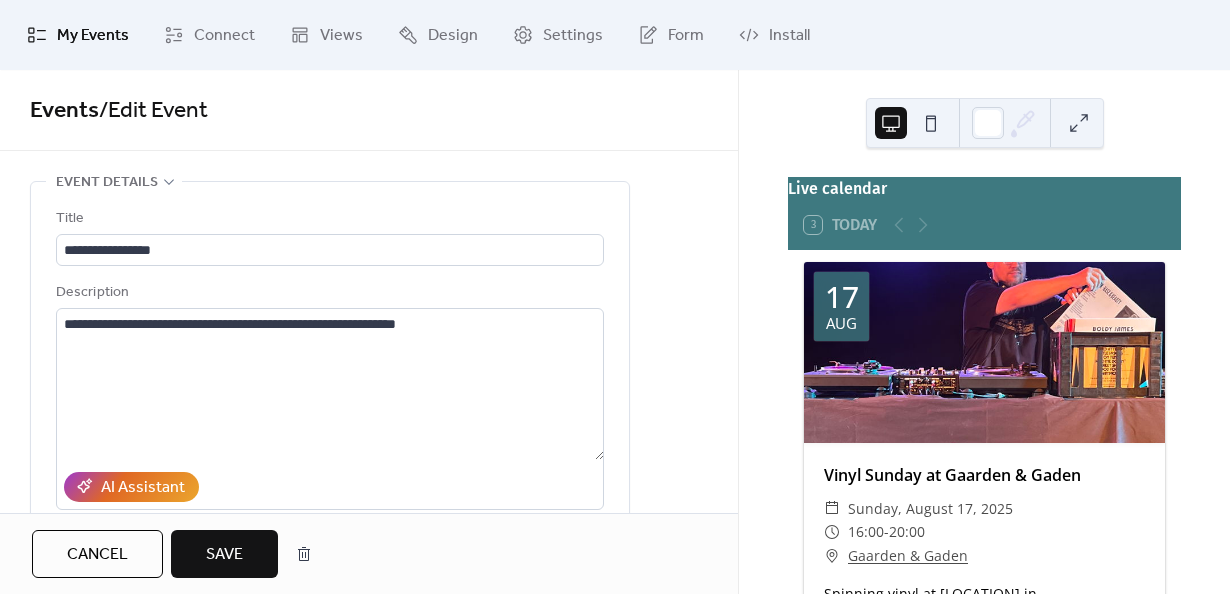 type on "**********" 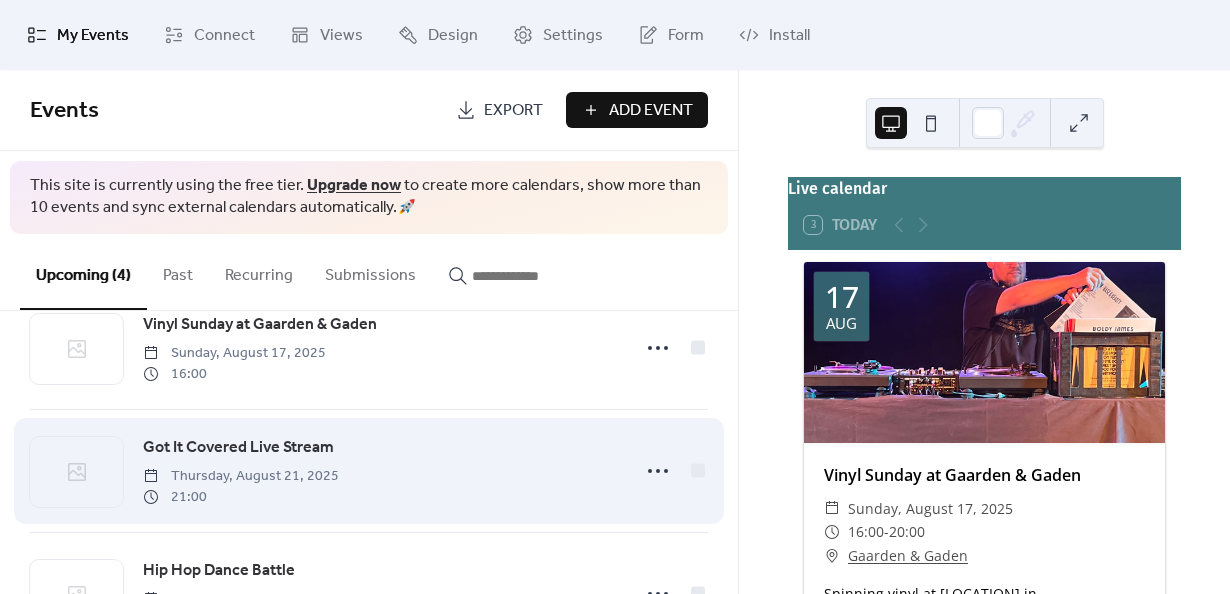 scroll, scrollTop: 137, scrollLeft: 0, axis: vertical 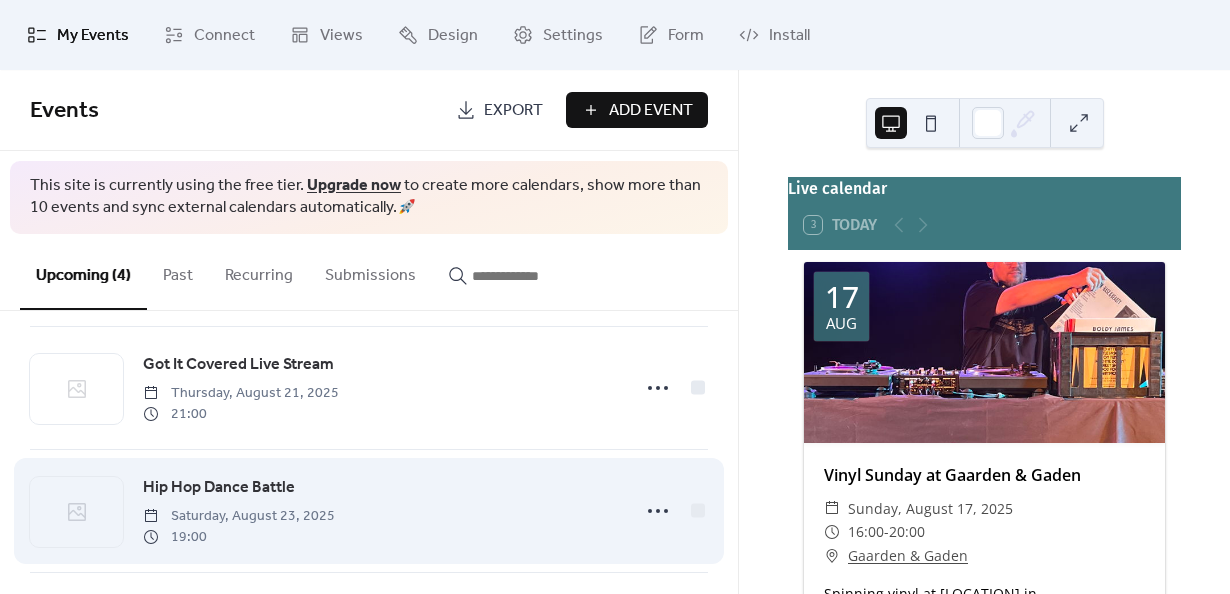 click on "Hip Hop Dance Battle" at bounding box center (219, 488) 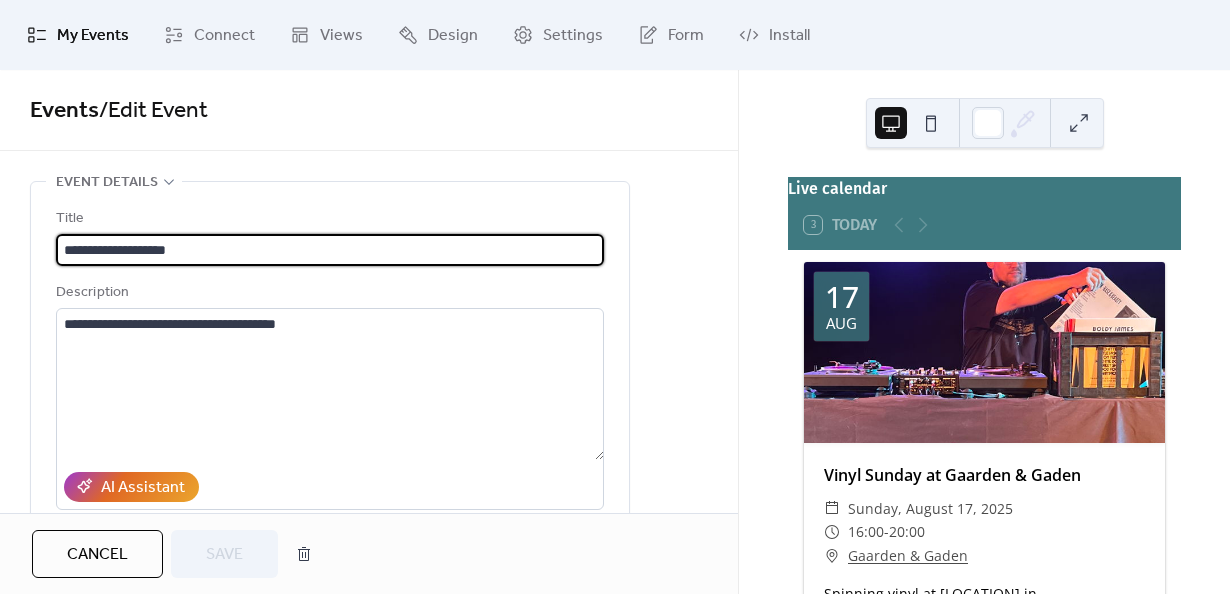 click on "**********" at bounding box center [330, 250] 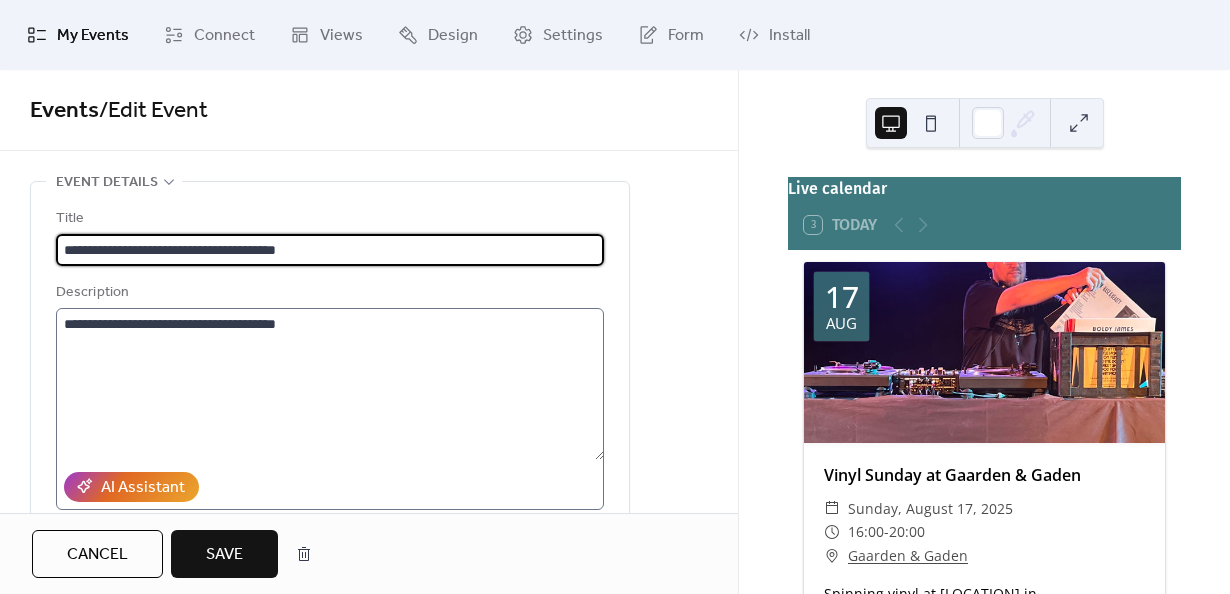 type on "**********" 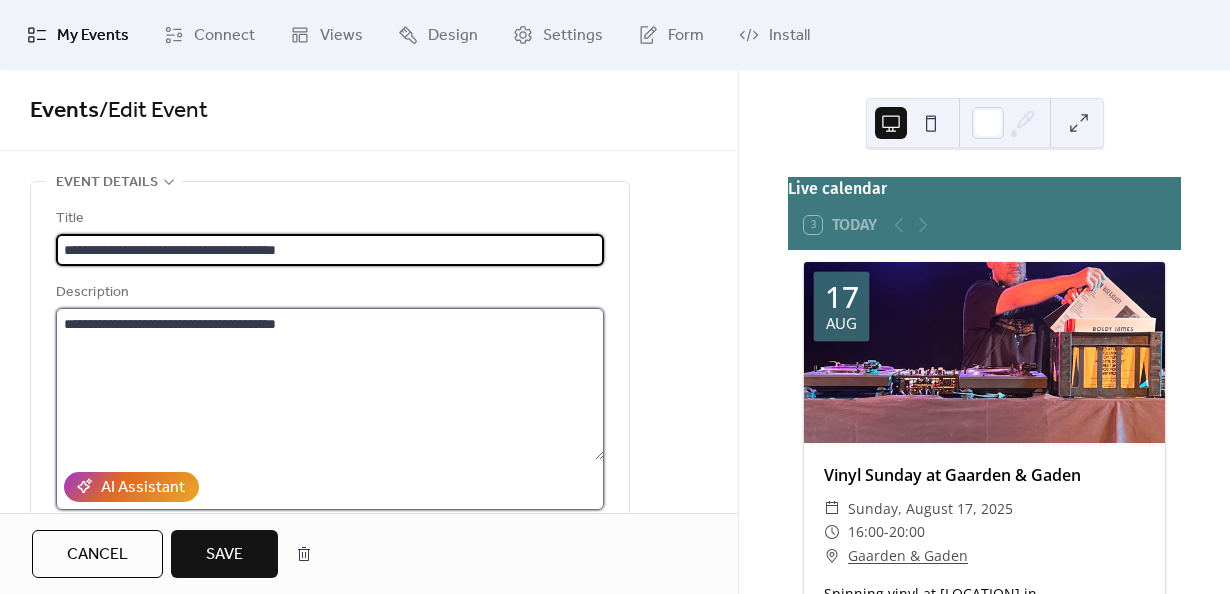 click on "**********" at bounding box center [330, 384] 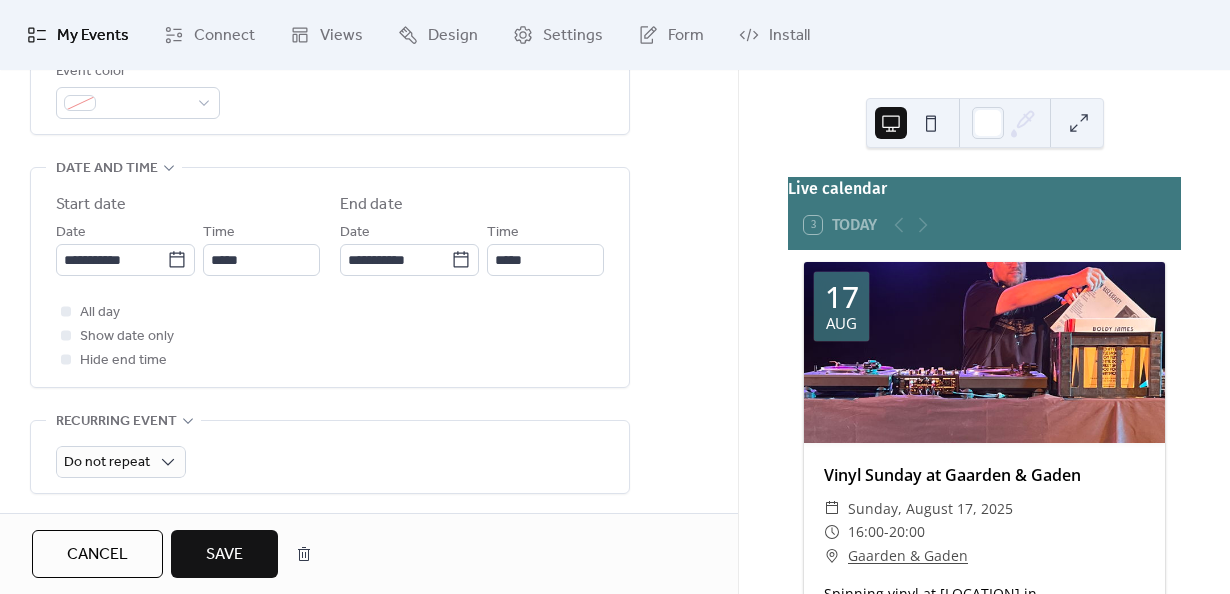 scroll, scrollTop: 601, scrollLeft: 0, axis: vertical 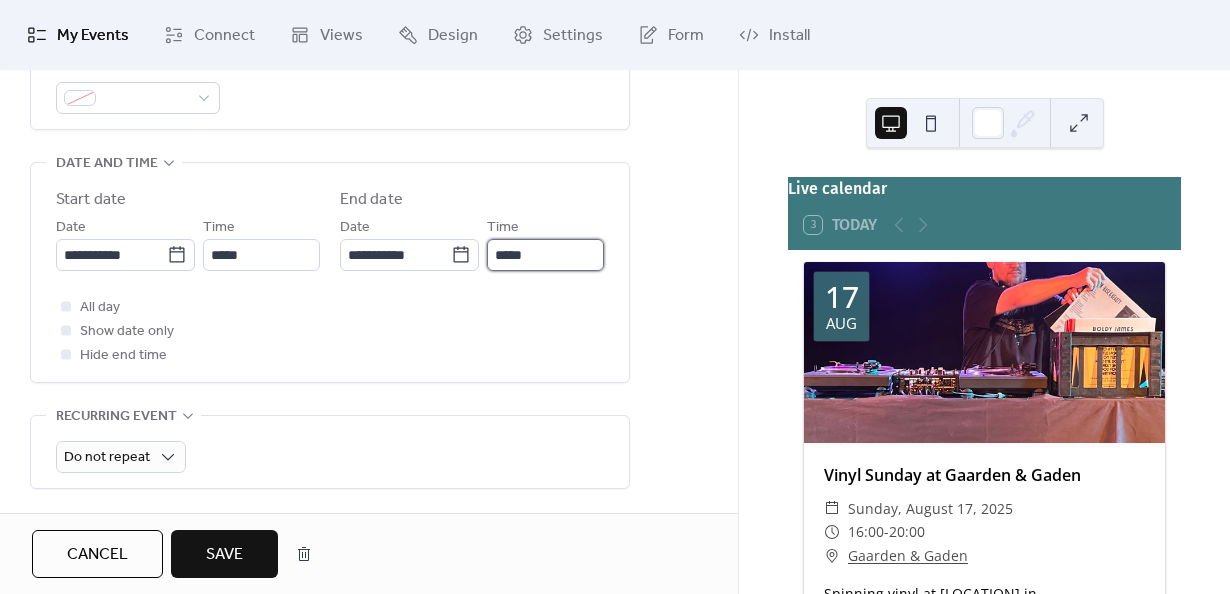 click on "*****" at bounding box center (545, 255) 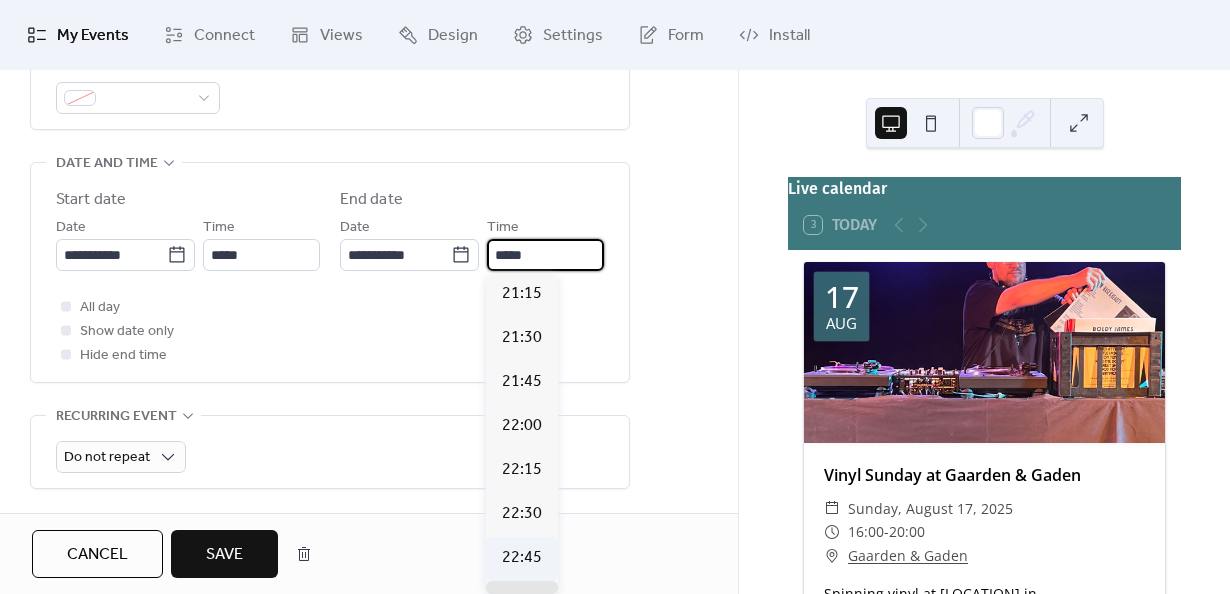 scroll, scrollTop: 332, scrollLeft: 0, axis: vertical 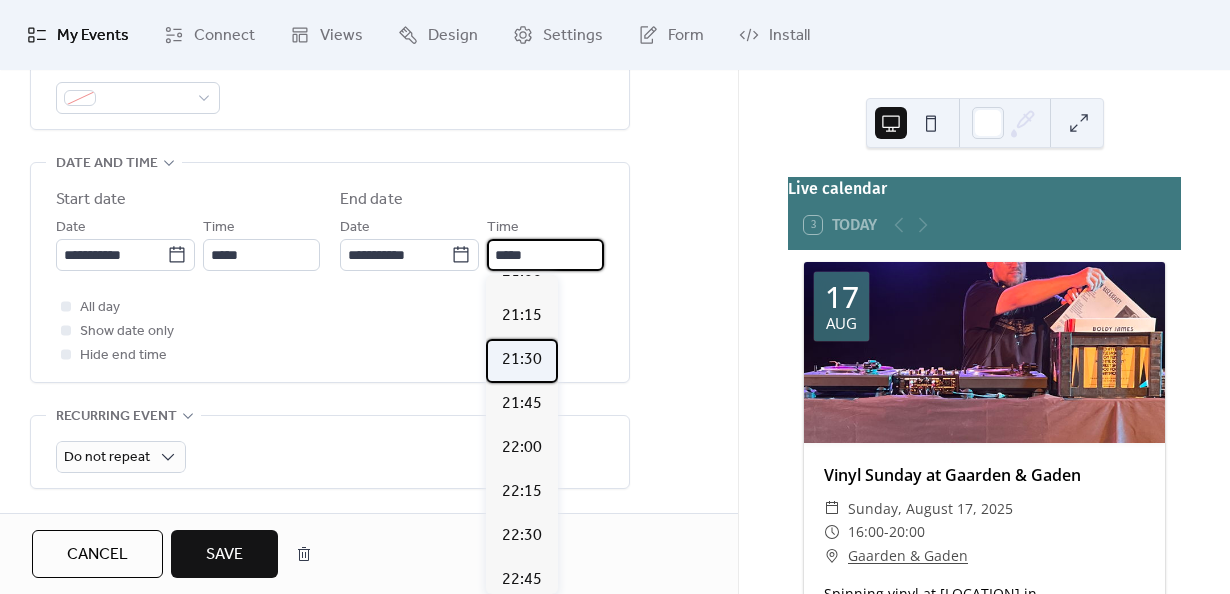 click on "21:30" at bounding box center [522, 361] 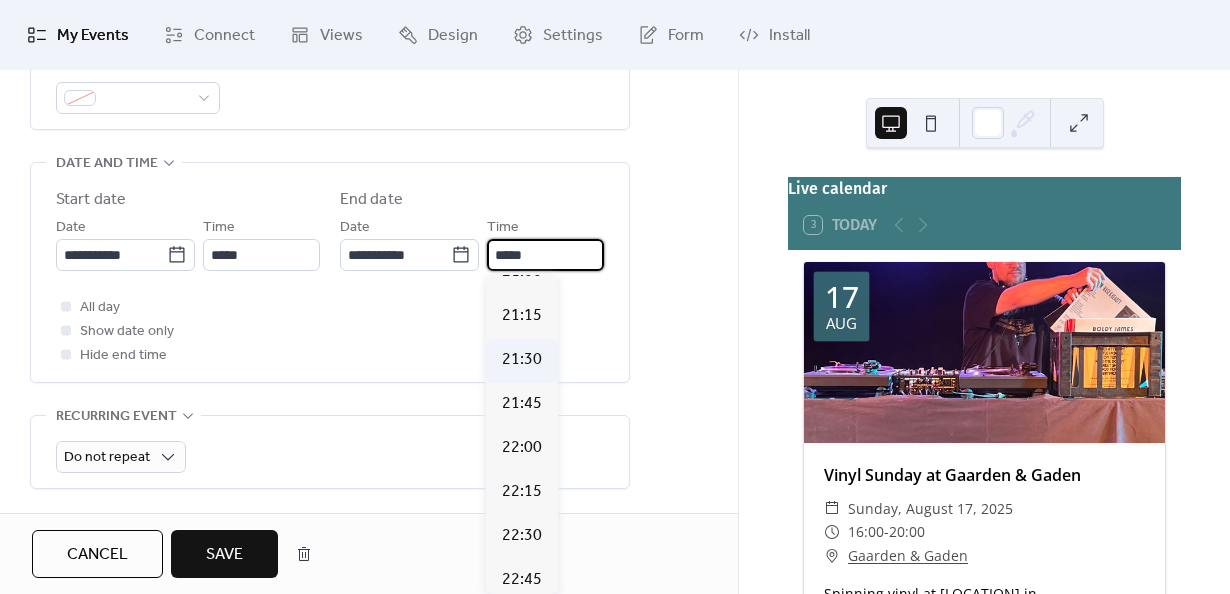 type on "*****" 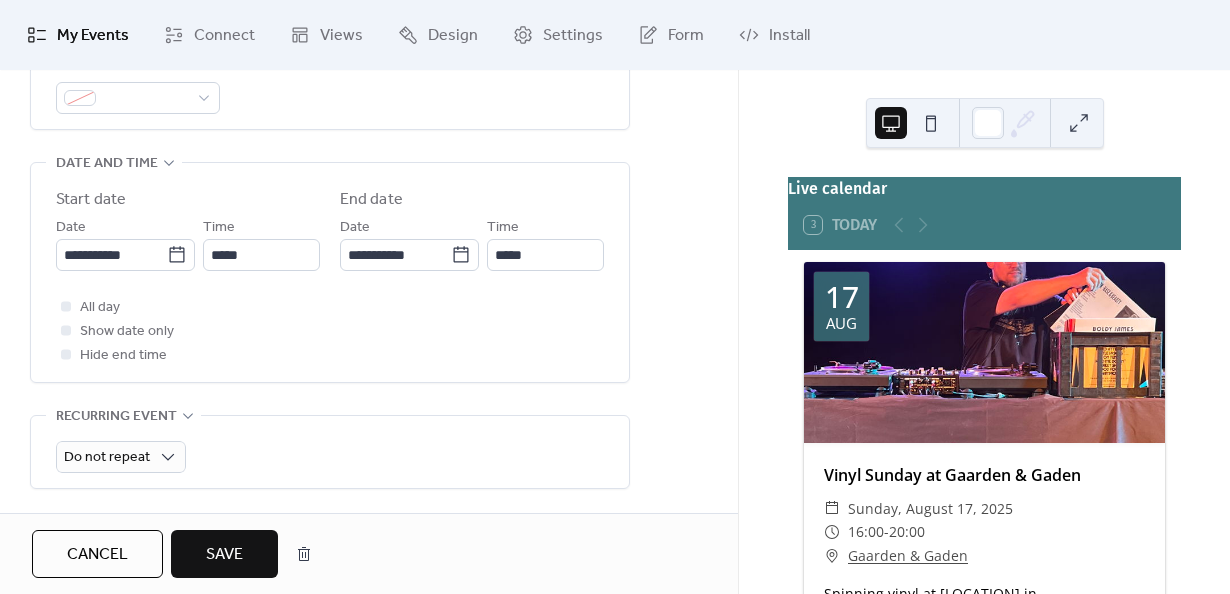 click on "All day Show date only Hide end time" at bounding box center [330, 331] 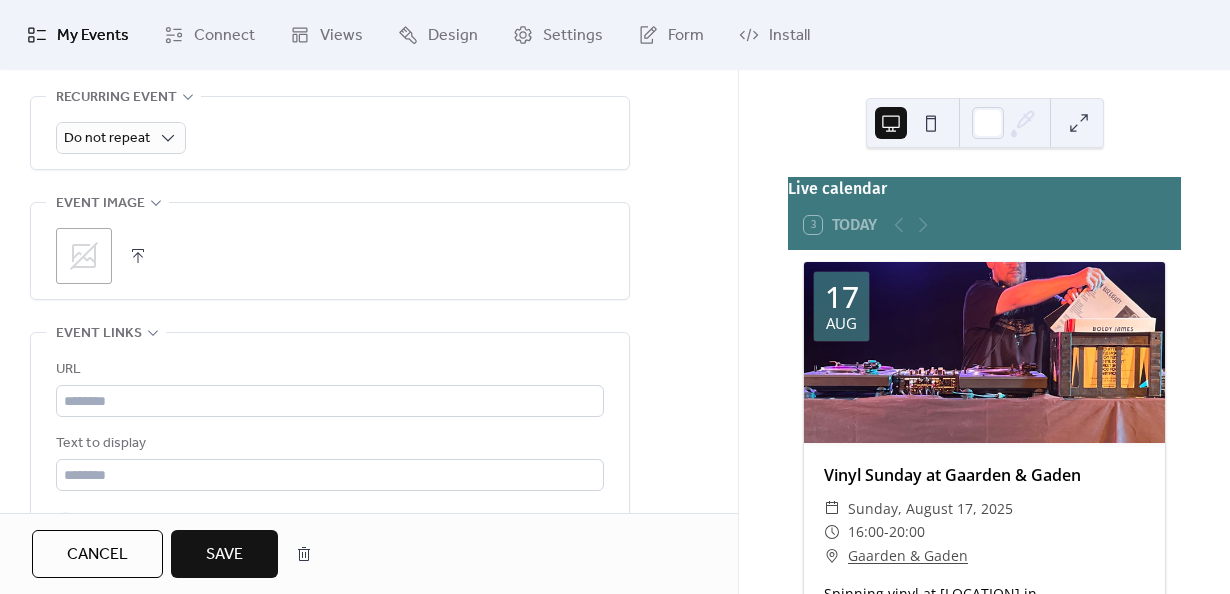 scroll, scrollTop: 925, scrollLeft: 0, axis: vertical 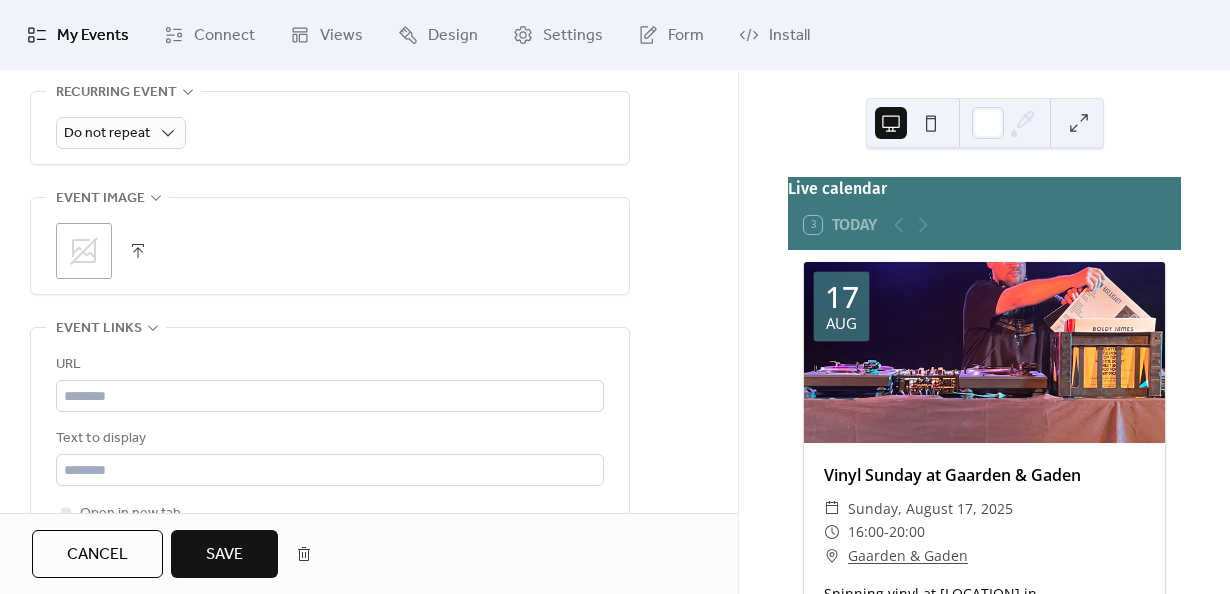 click at bounding box center (138, 251) 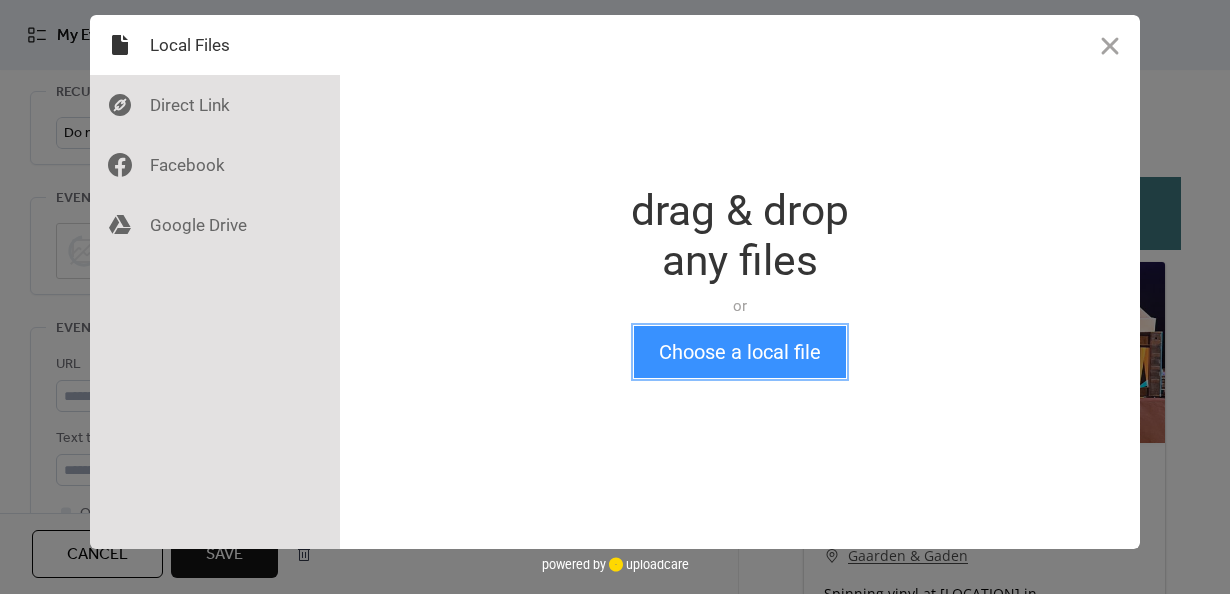 click on "Choose a local file" at bounding box center (740, 352) 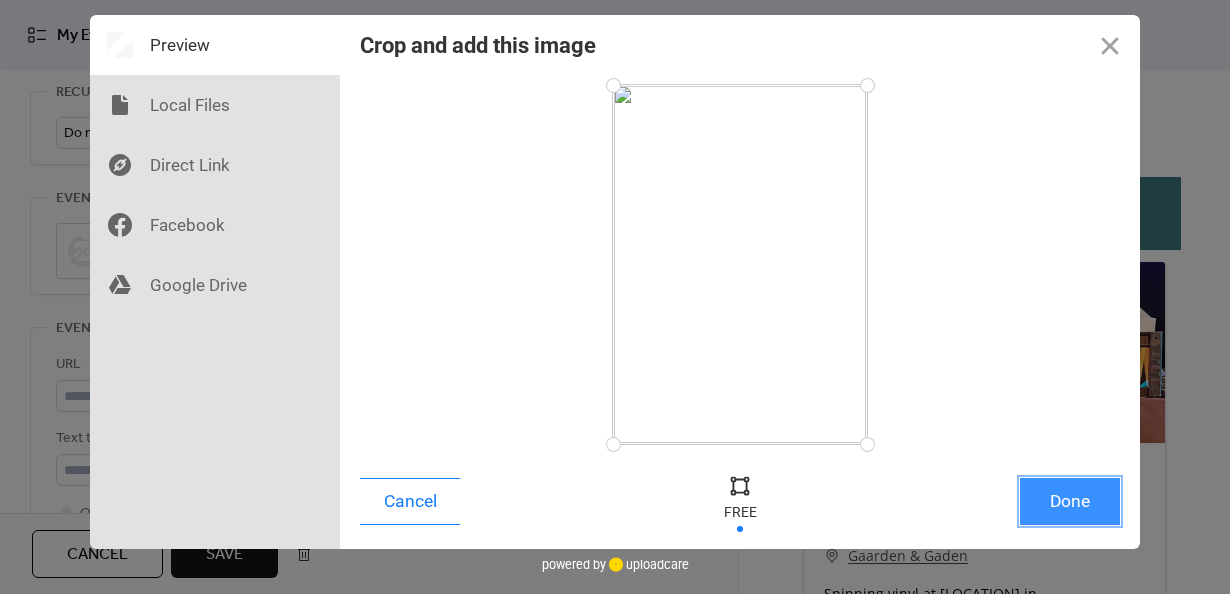 click on "Done" at bounding box center [1070, 501] 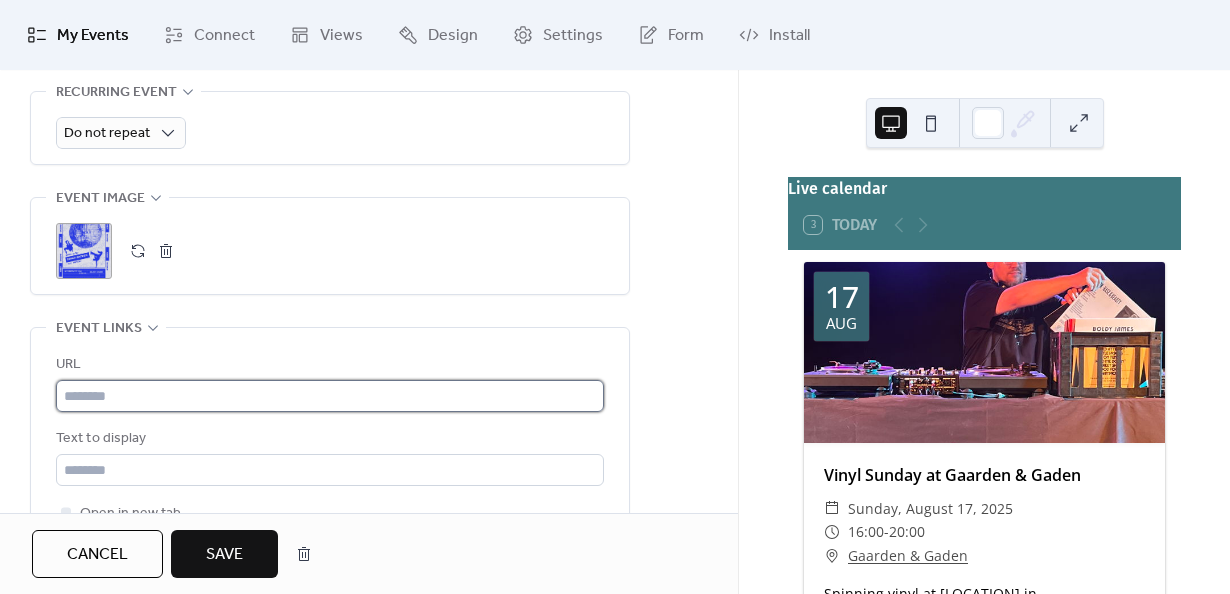 click at bounding box center [330, 396] 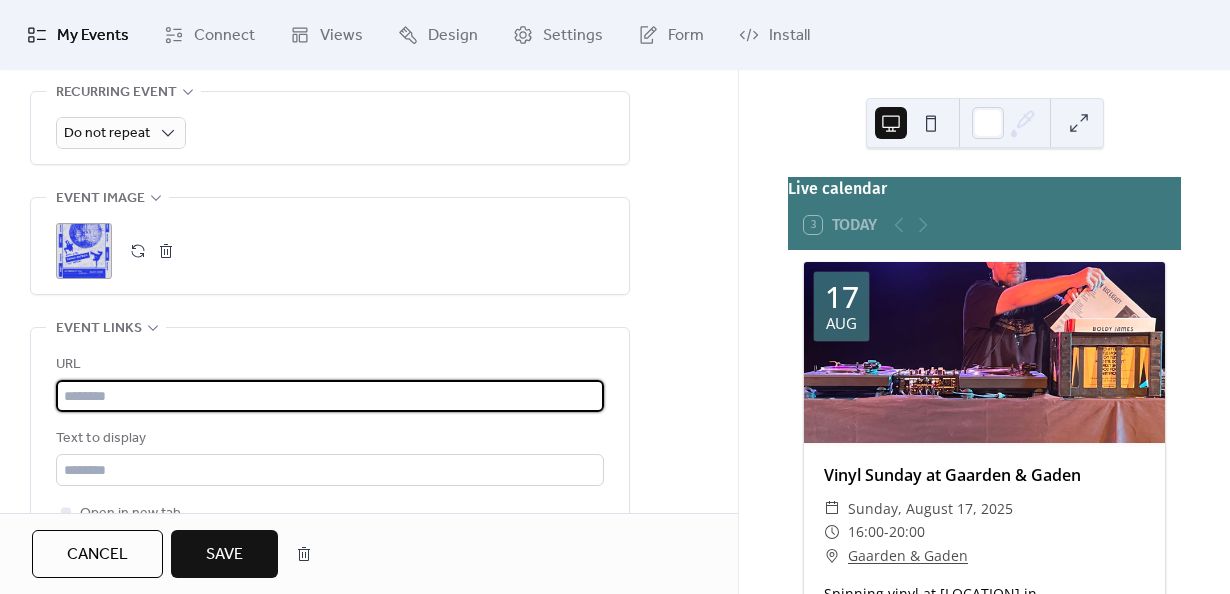 paste on "**********" 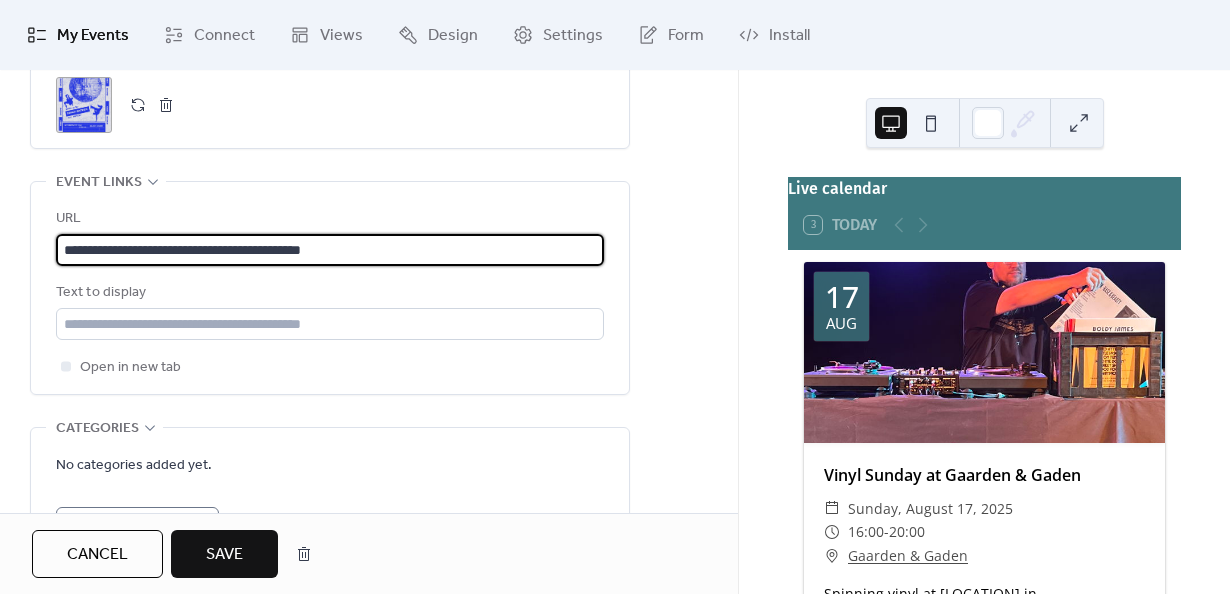 scroll, scrollTop: 1150, scrollLeft: 0, axis: vertical 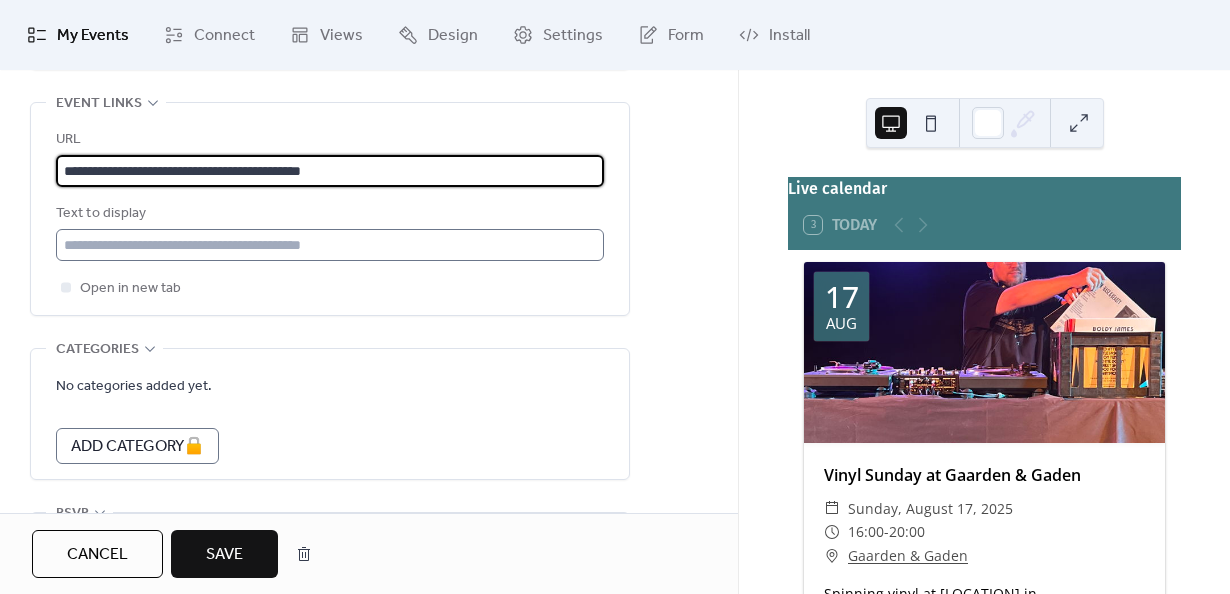 type on "**********" 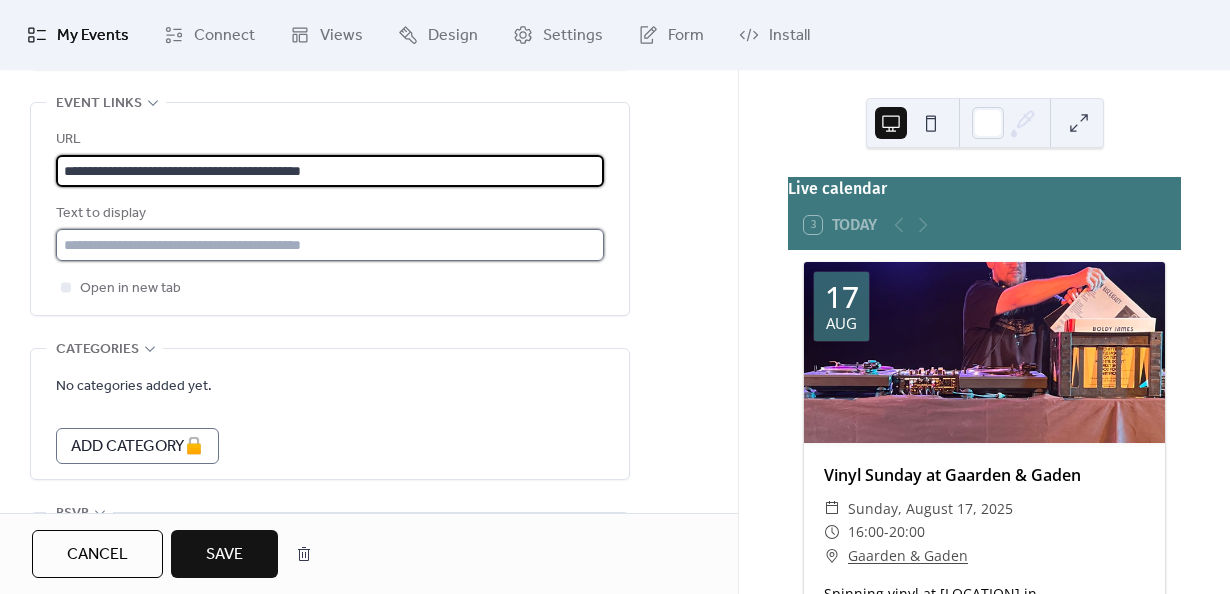 click at bounding box center (330, 245) 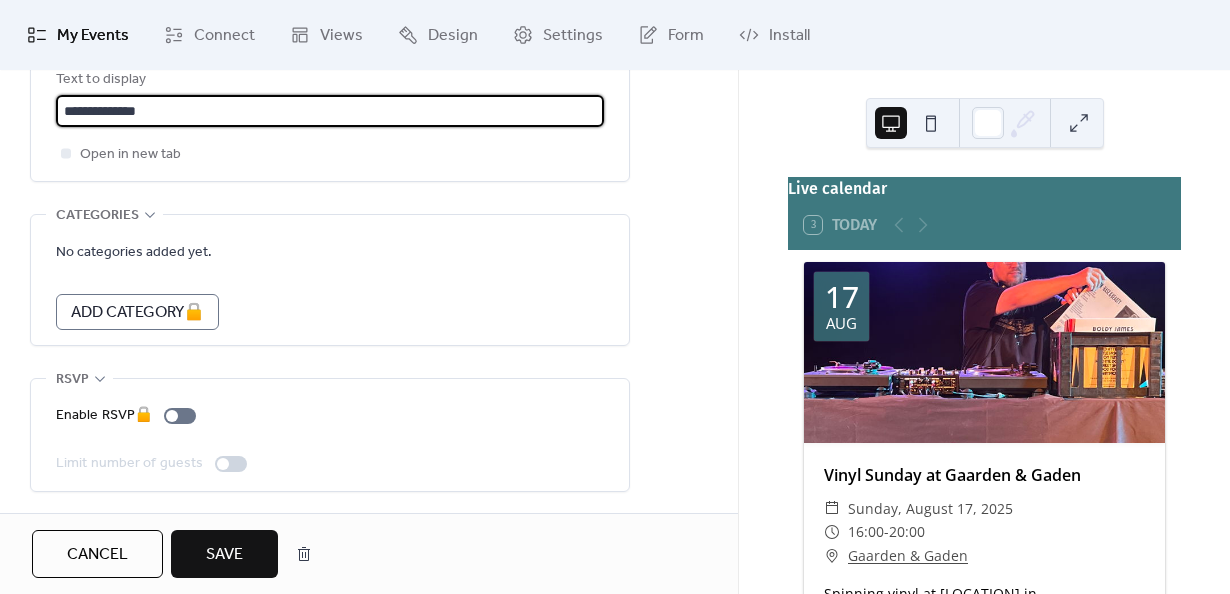 scroll, scrollTop: 1287, scrollLeft: 0, axis: vertical 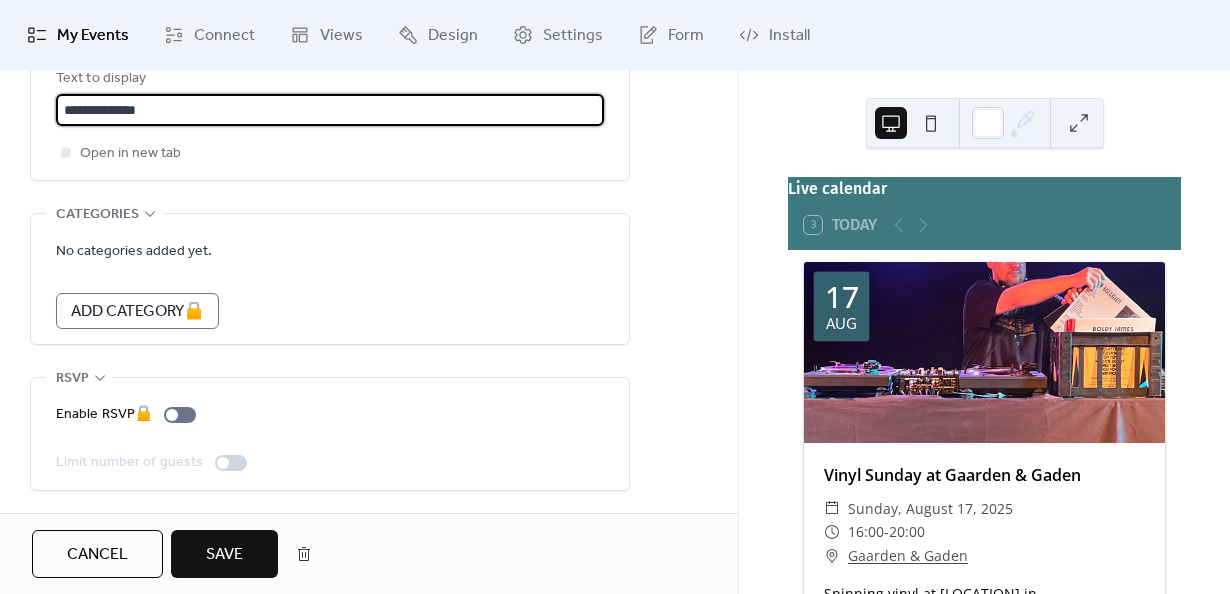 type on "**********" 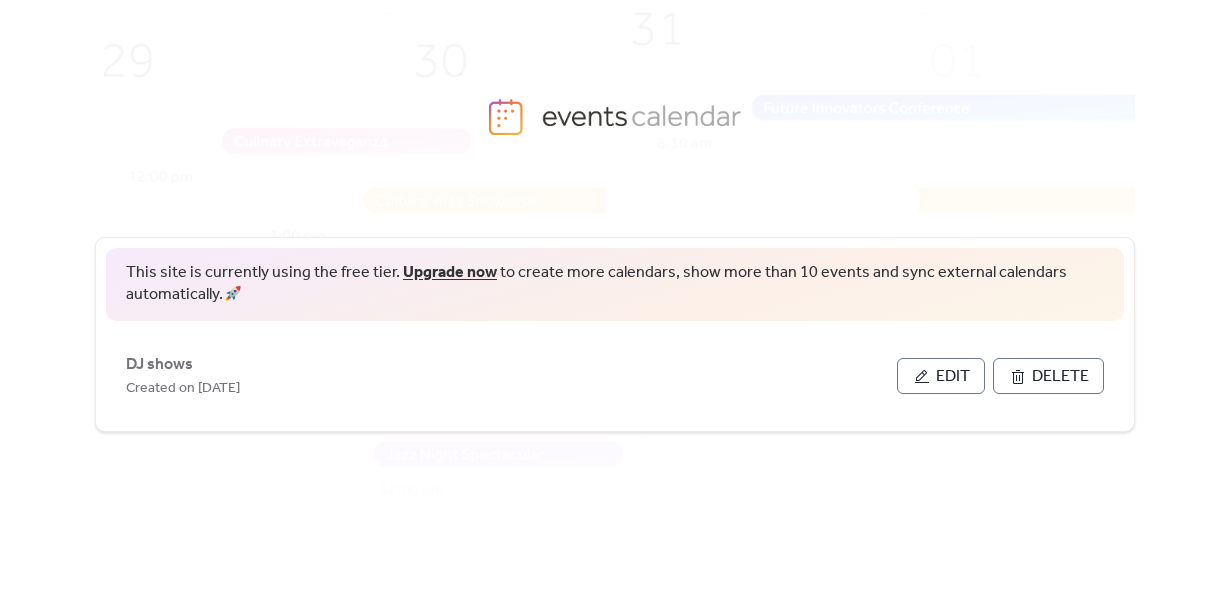 scroll, scrollTop: 0, scrollLeft: 0, axis: both 